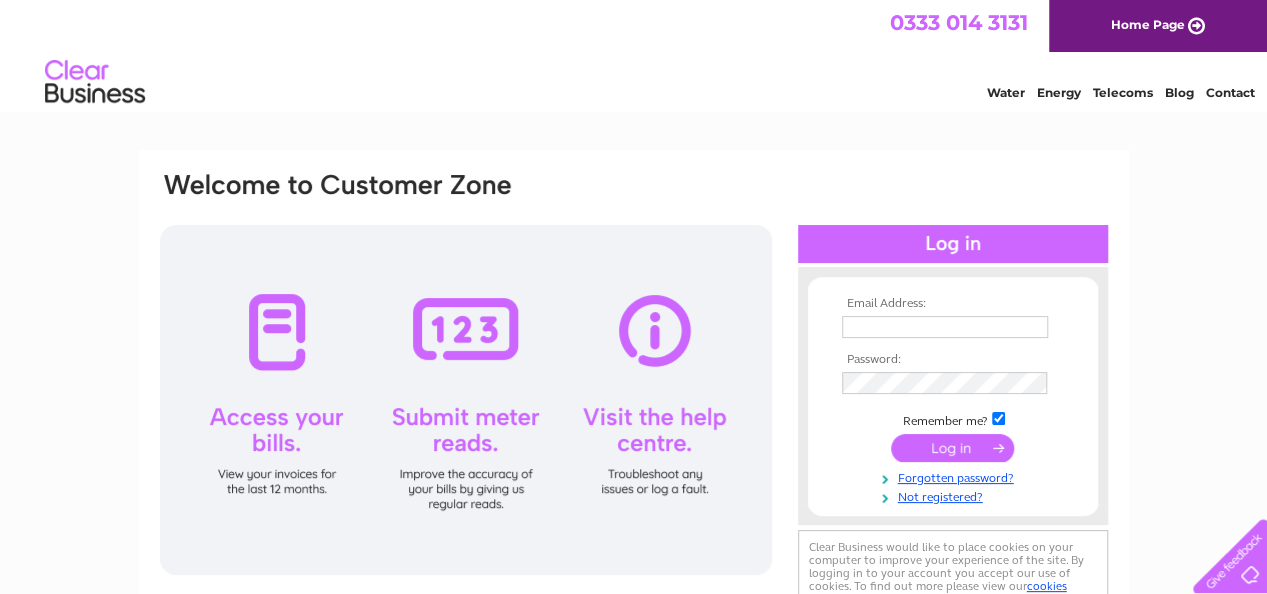scroll, scrollTop: 0, scrollLeft: 0, axis: both 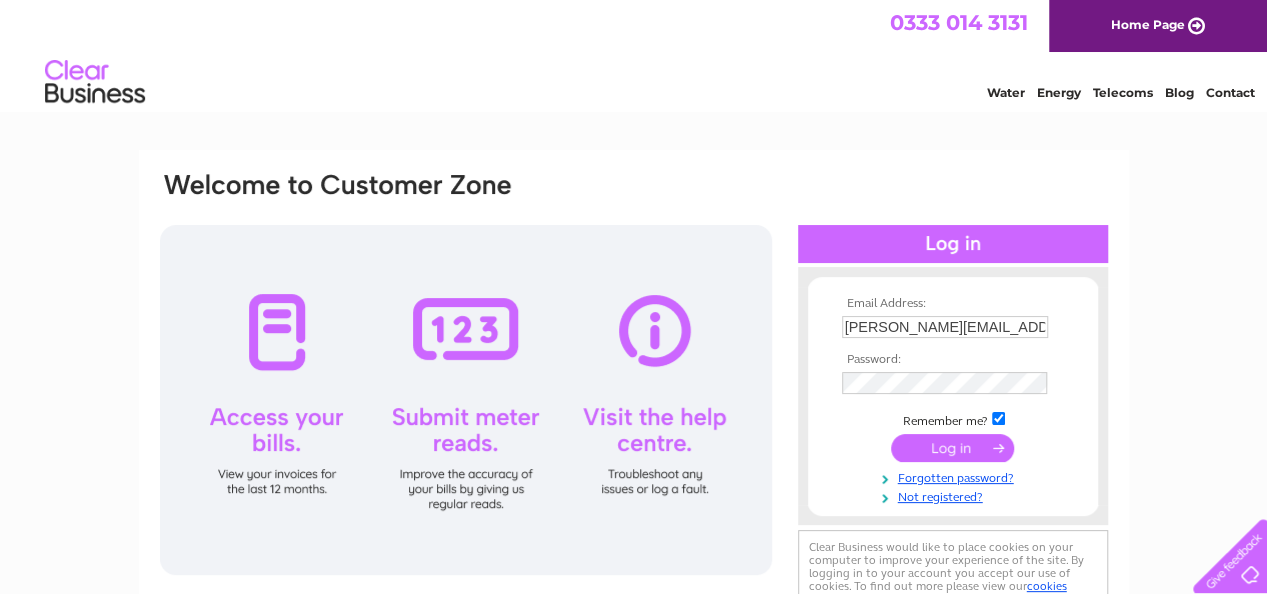 click at bounding box center [952, 448] 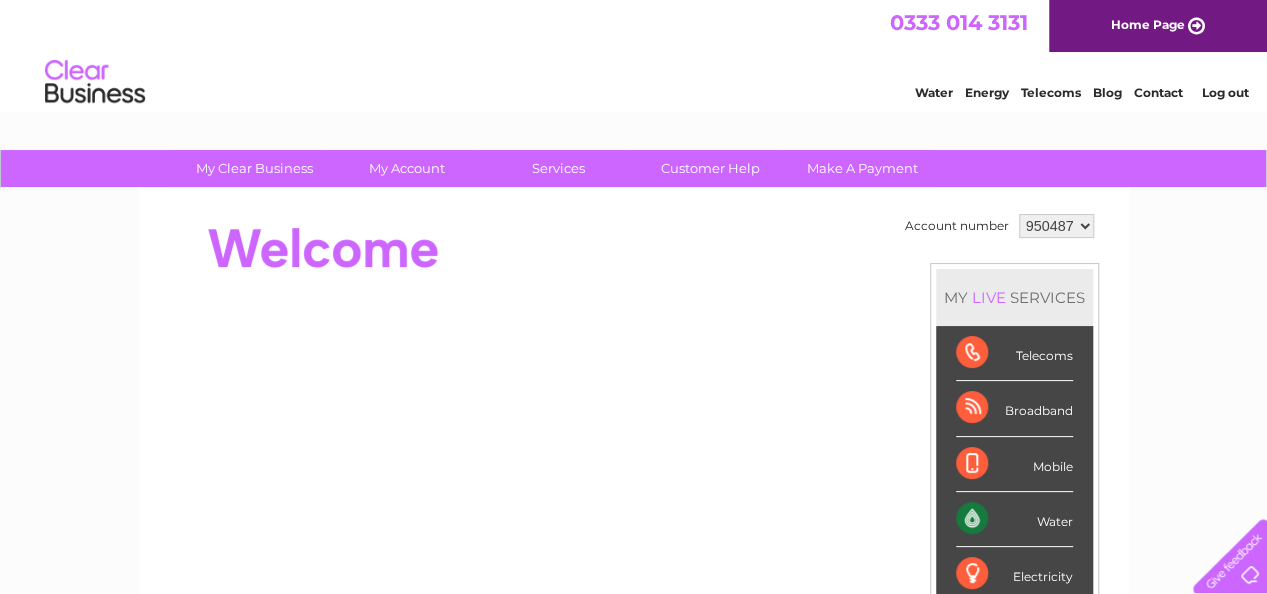 scroll, scrollTop: 0, scrollLeft: 0, axis: both 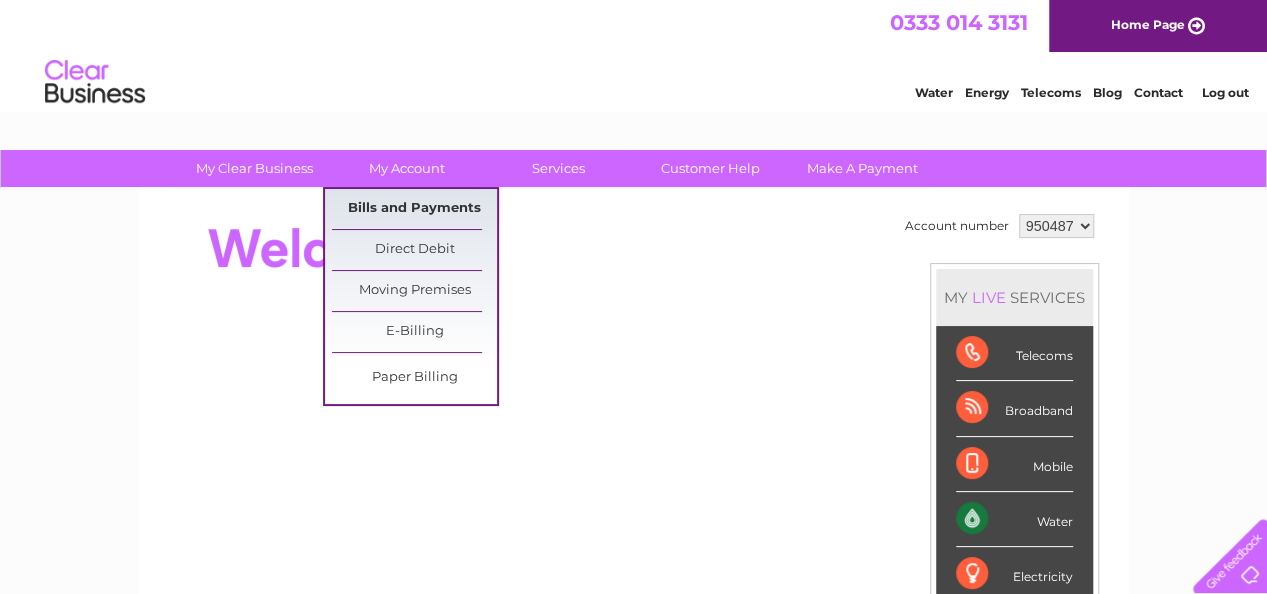 click on "Bills and Payments" at bounding box center [414, 209] 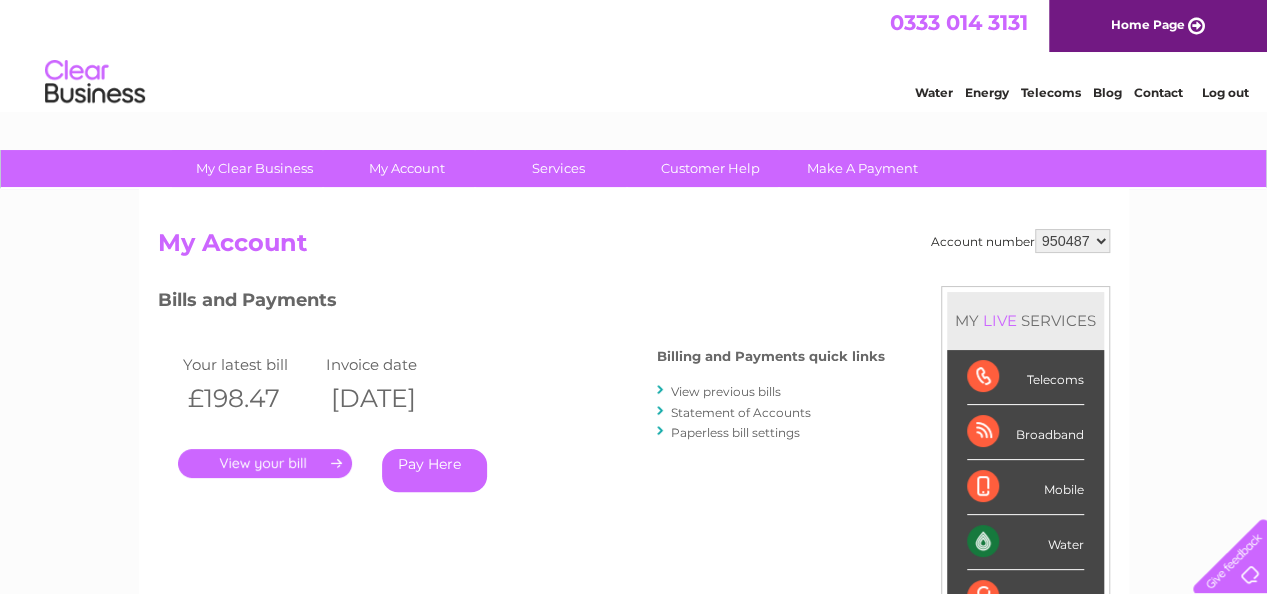 scroll, scrollTop: 0, scrollLeft: 0, axis: both 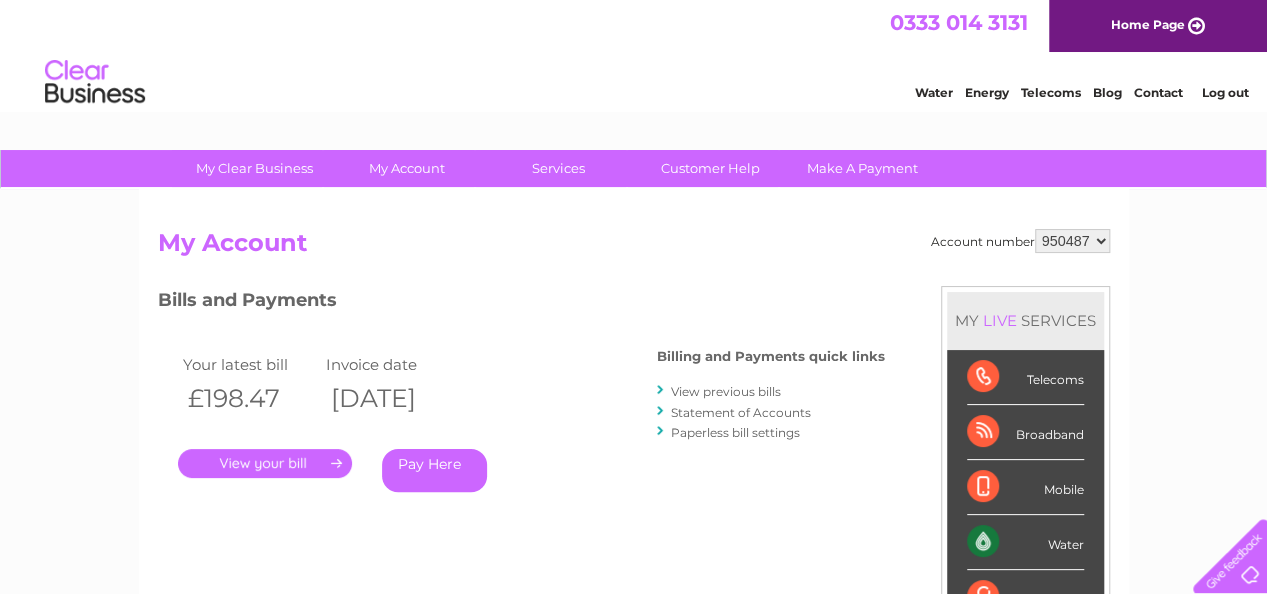 click on "." at bounding box center [265, 463] 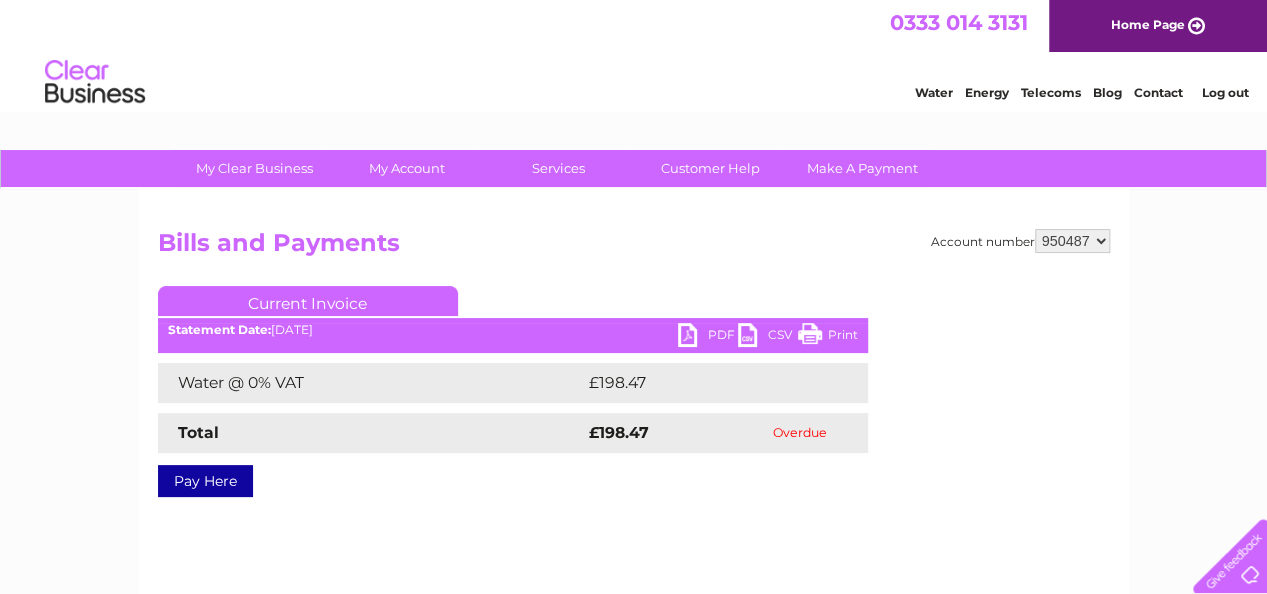 scroll, scrollTop: 0, scrollLeft: 0, axis: both 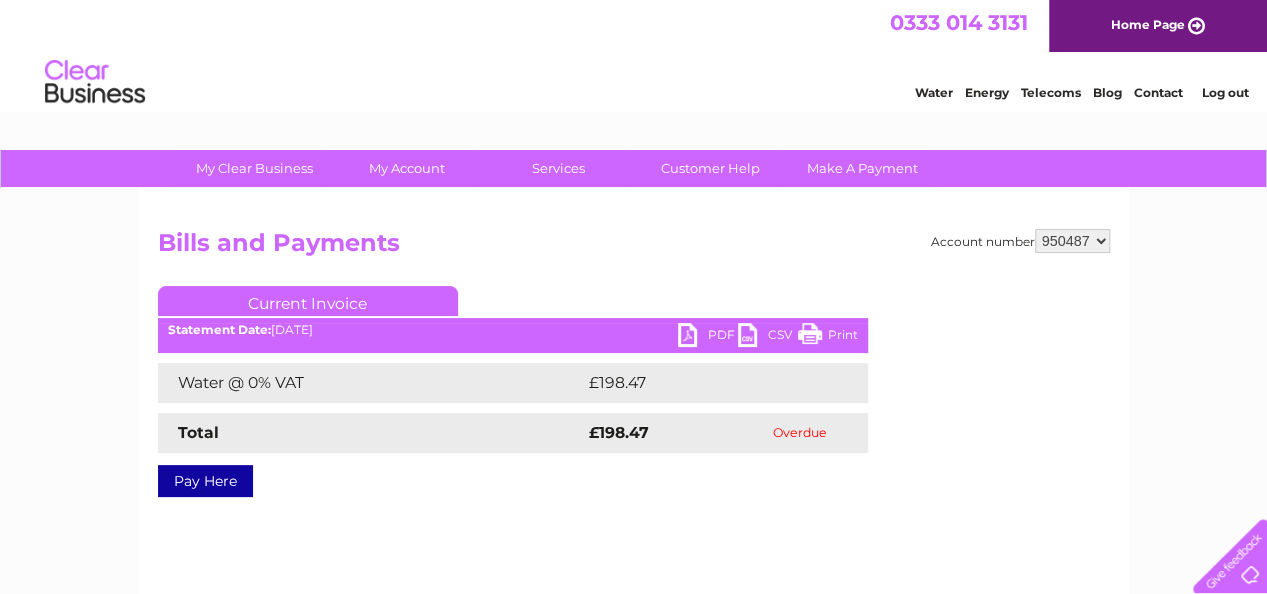 click on "PDF" at bounding box center [708, 337] 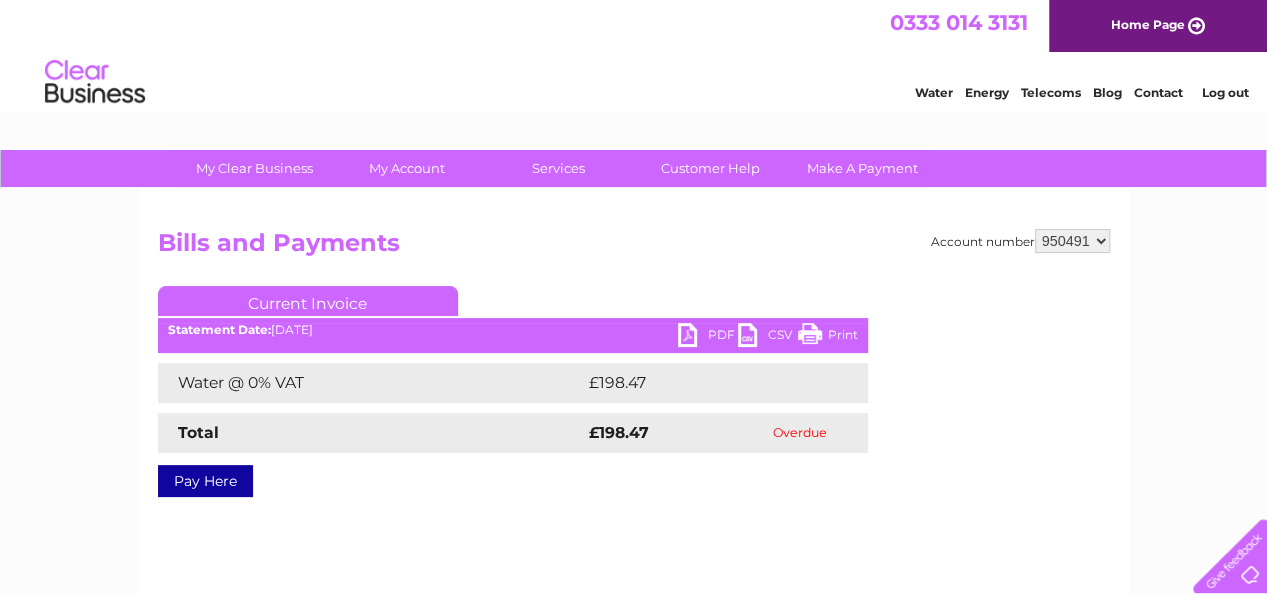 click on "950487
950491
950496
953869" at bounding box center (1072, 241) 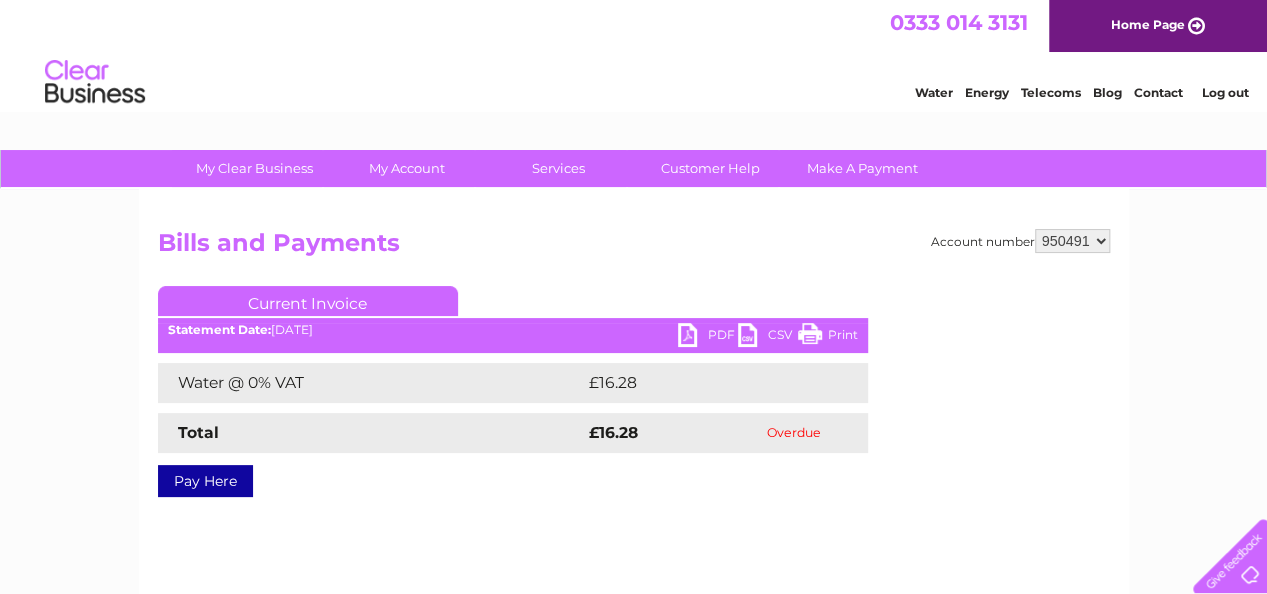scroll, scrollTop: 0, scrollLeft: 0, axis: both 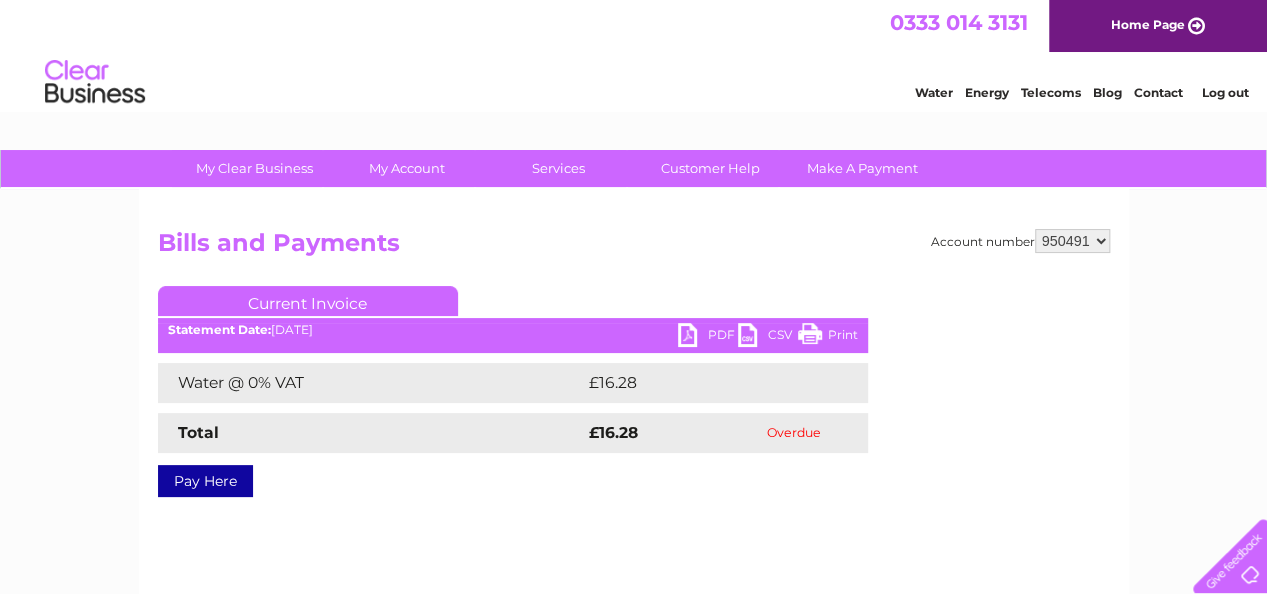 click on "950487
950491
950496
953869" at bounding box center (1072, 241) 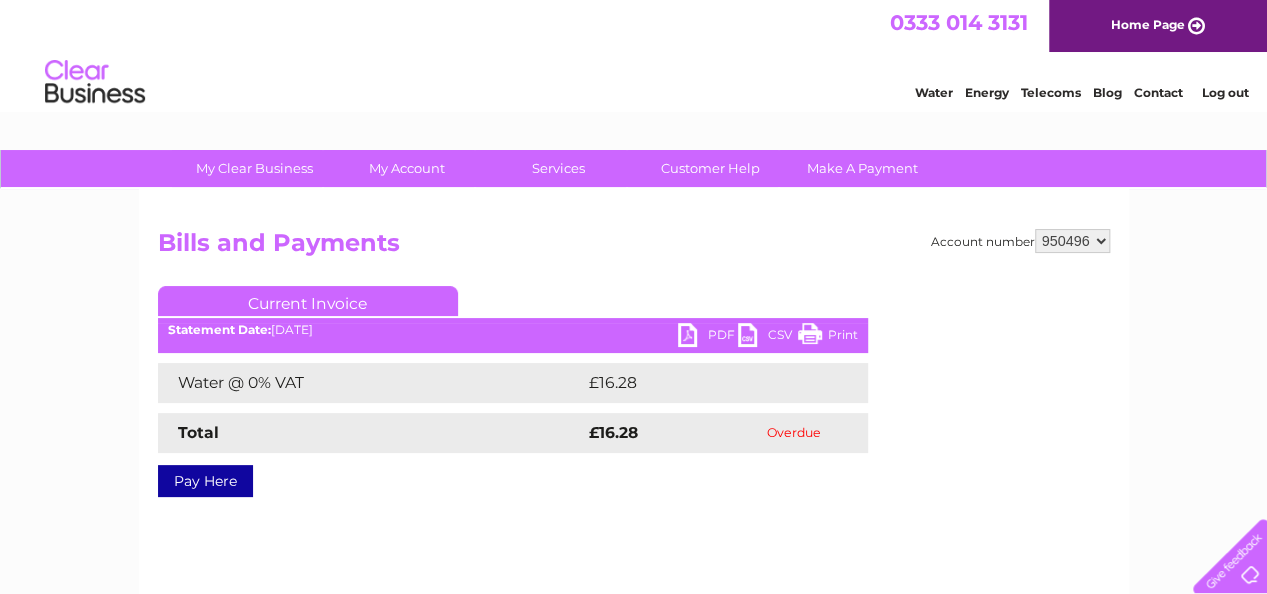 click on "950487
950491
950496
953869" at bounding box center (1072, 241) 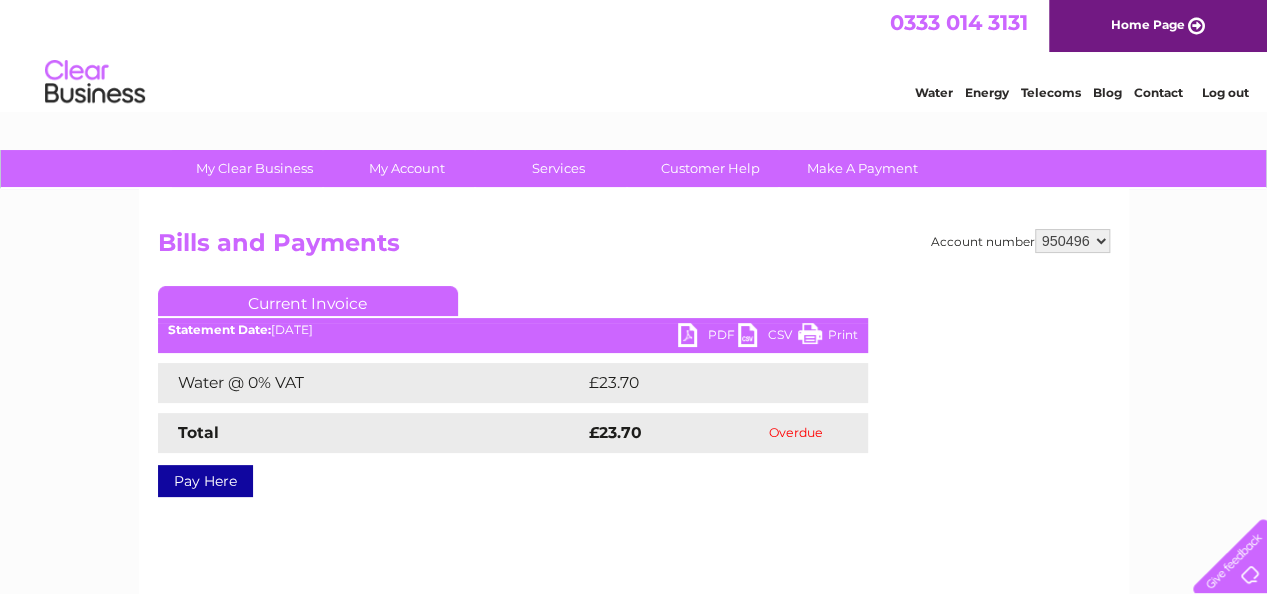 scroll, scrollTop: 0, scrollLeft: 0, axis: both 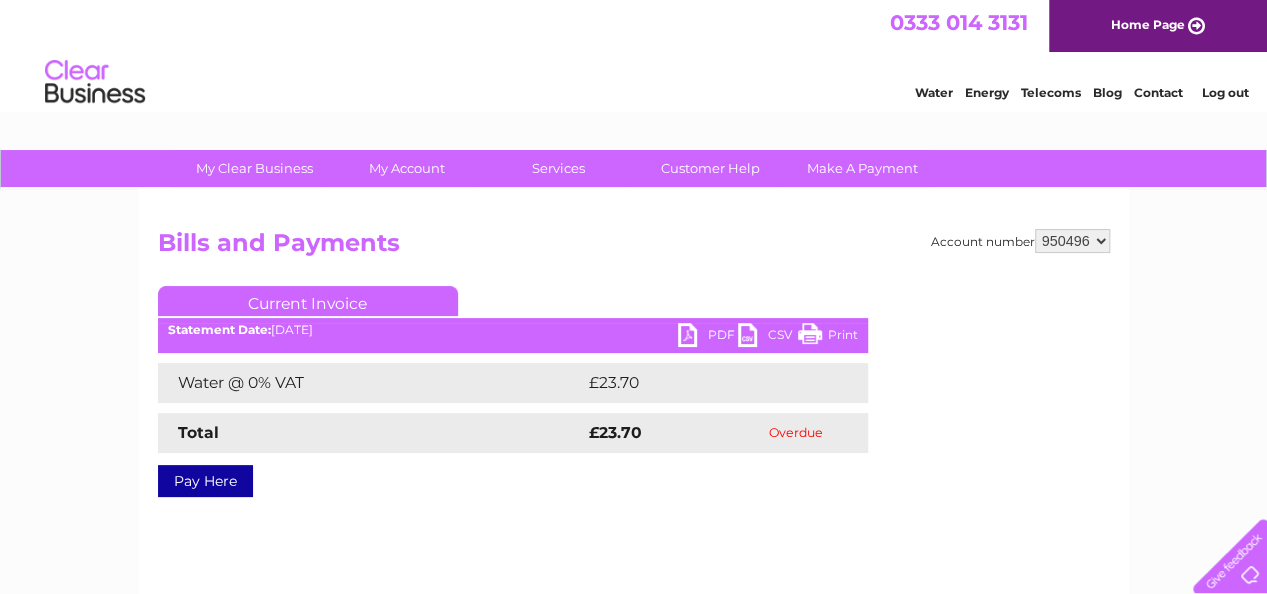 click on "PDF" at bounding box center [708, 337] 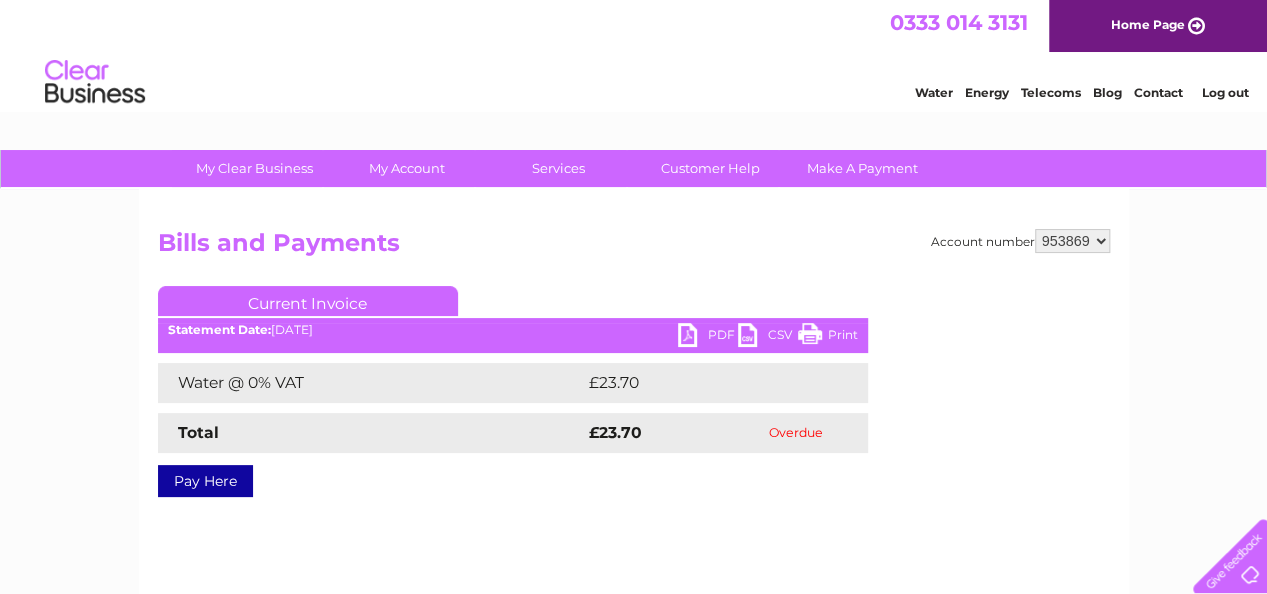 click on "950487
950491
950496
953869" at bounding box center (1072, 241) 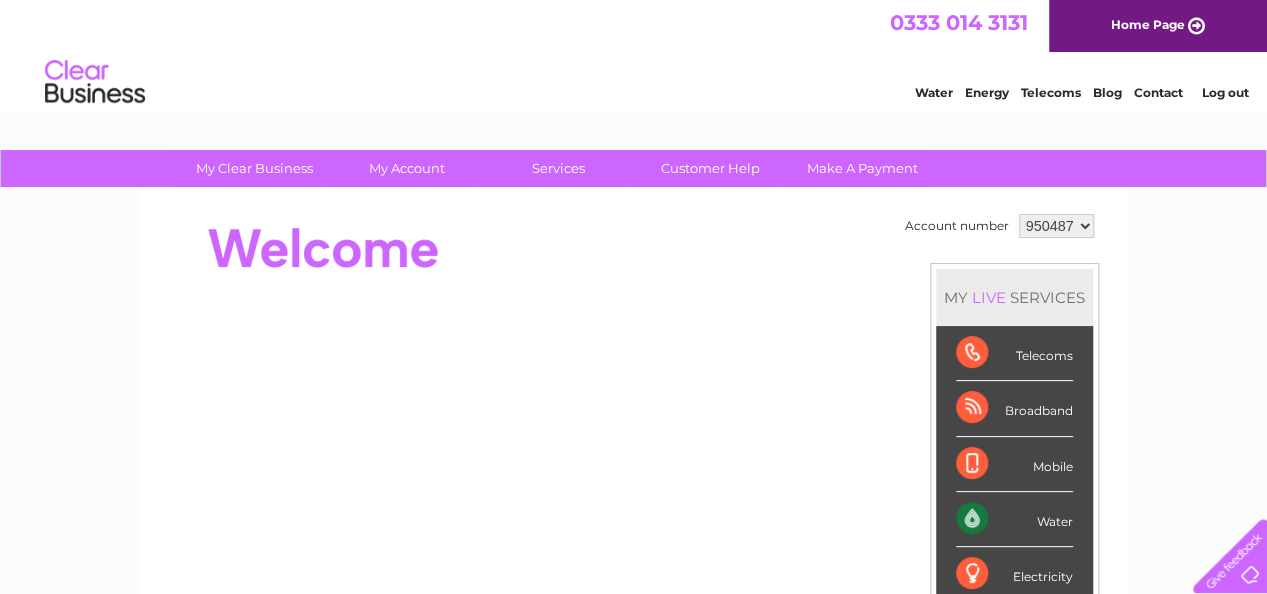 scroll, scrollTop: 0, scrollLeft: 0, axis: both 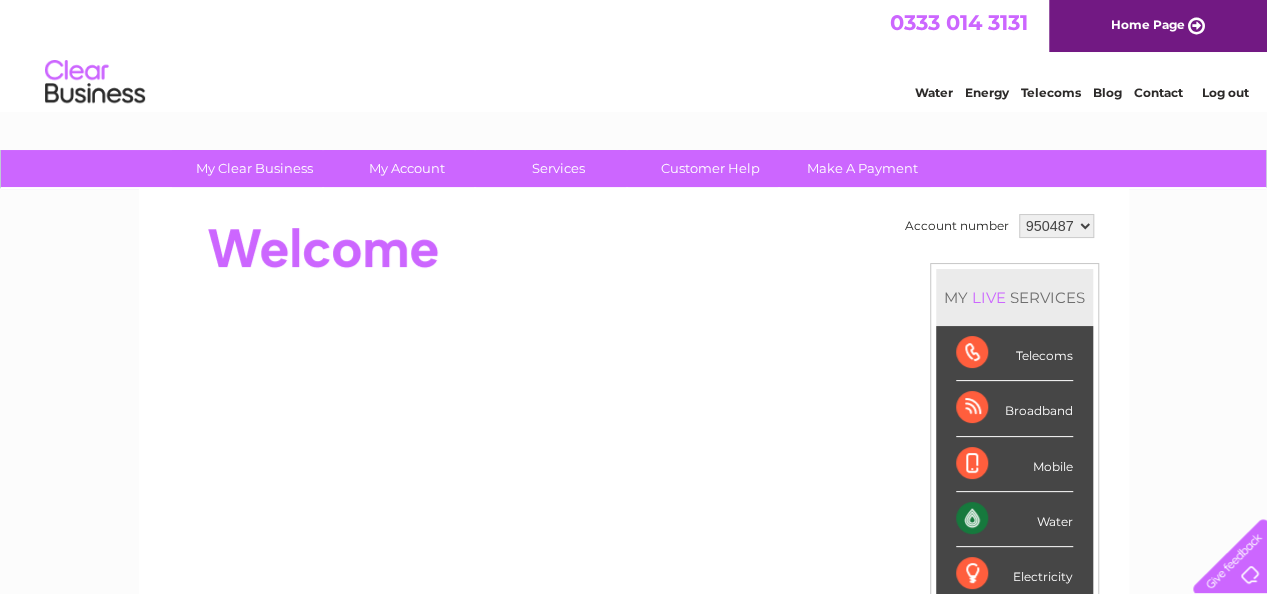 click on "950487
950491
950496
953869" at bounding box center (1056, 226) 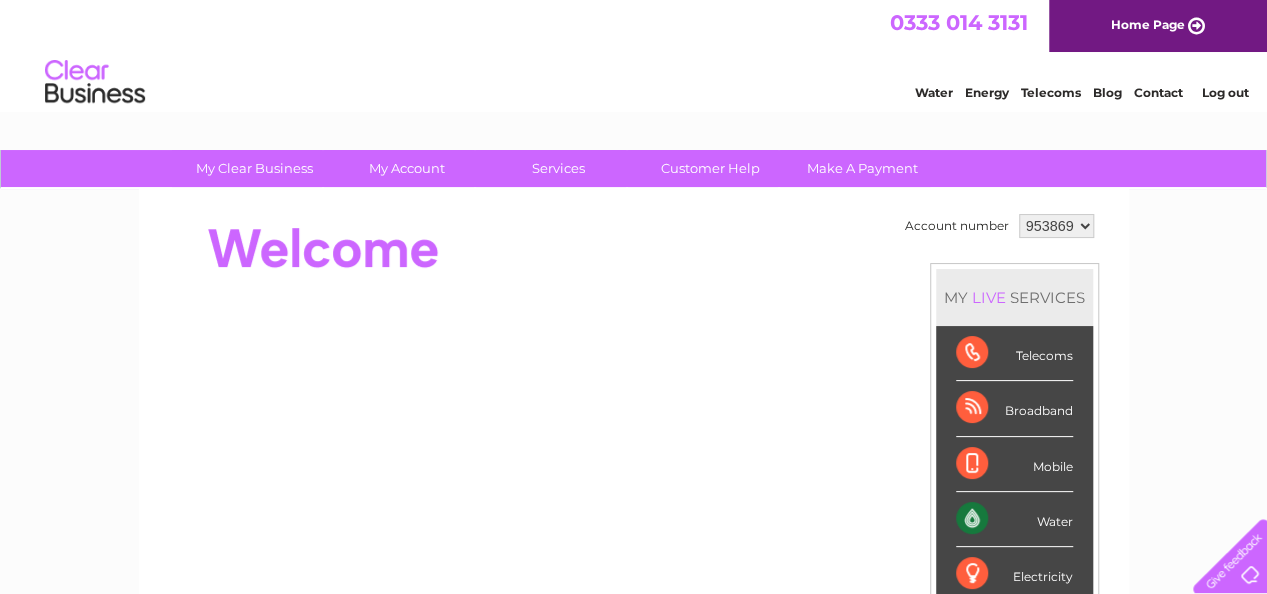 click on "950487
950491
950496
953869" at bounding box center [1056, 226] 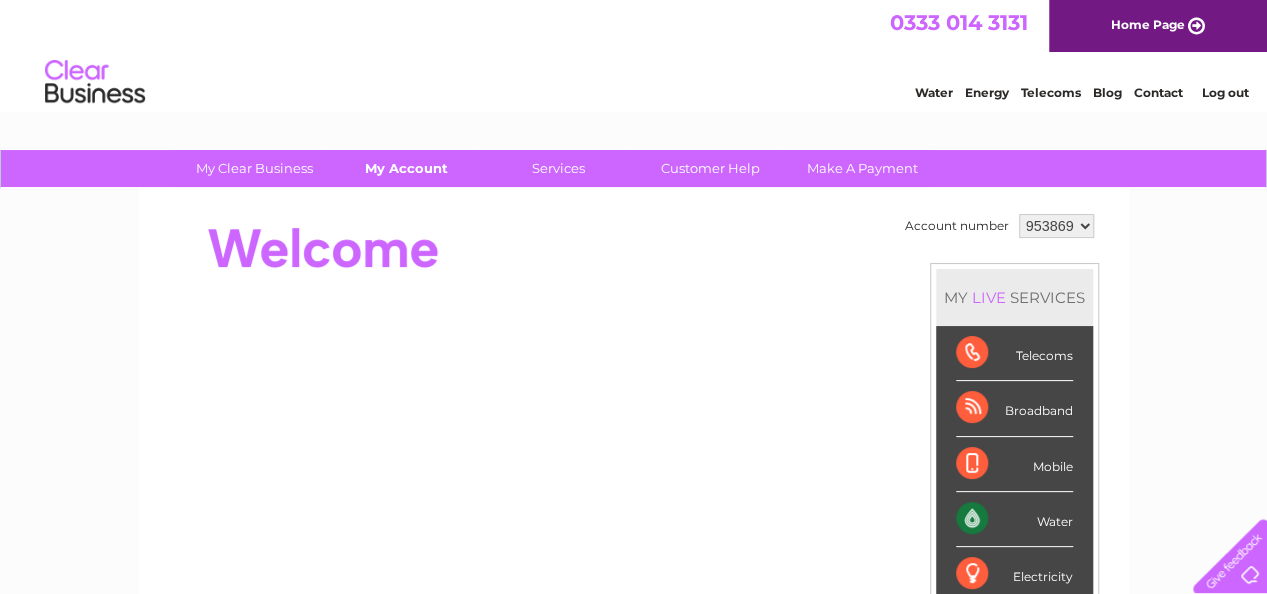 scroll, scrollTop: 0, scrollLeft: 0, axis: both 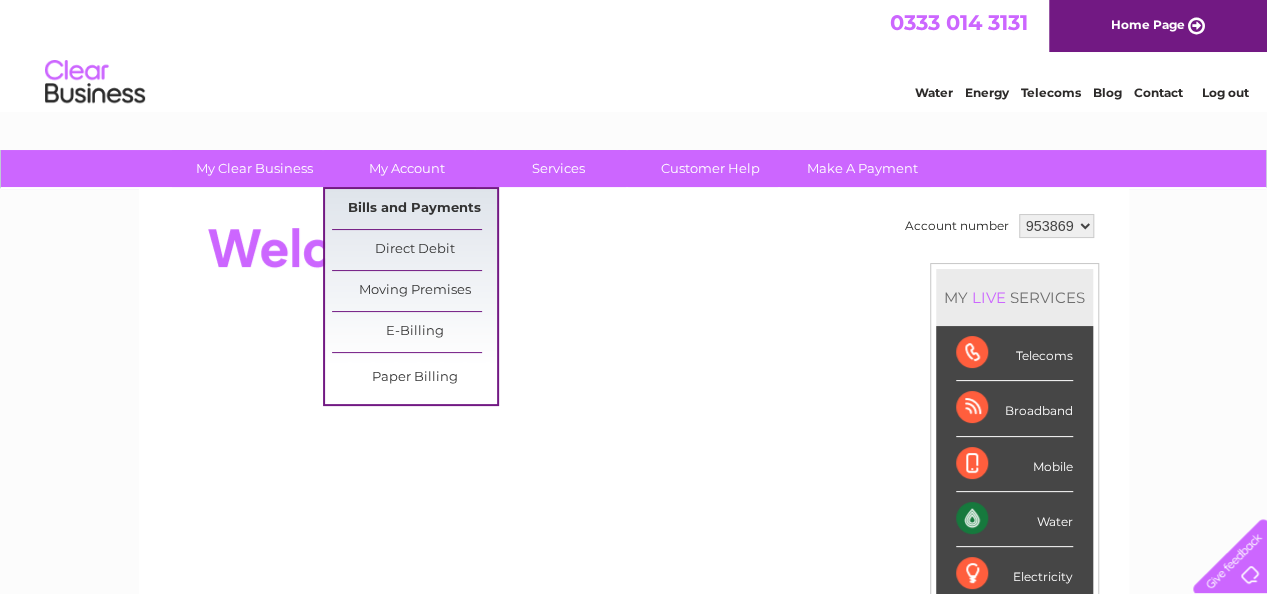 click on "Bills and Payments" at bounding box center (414, 209) 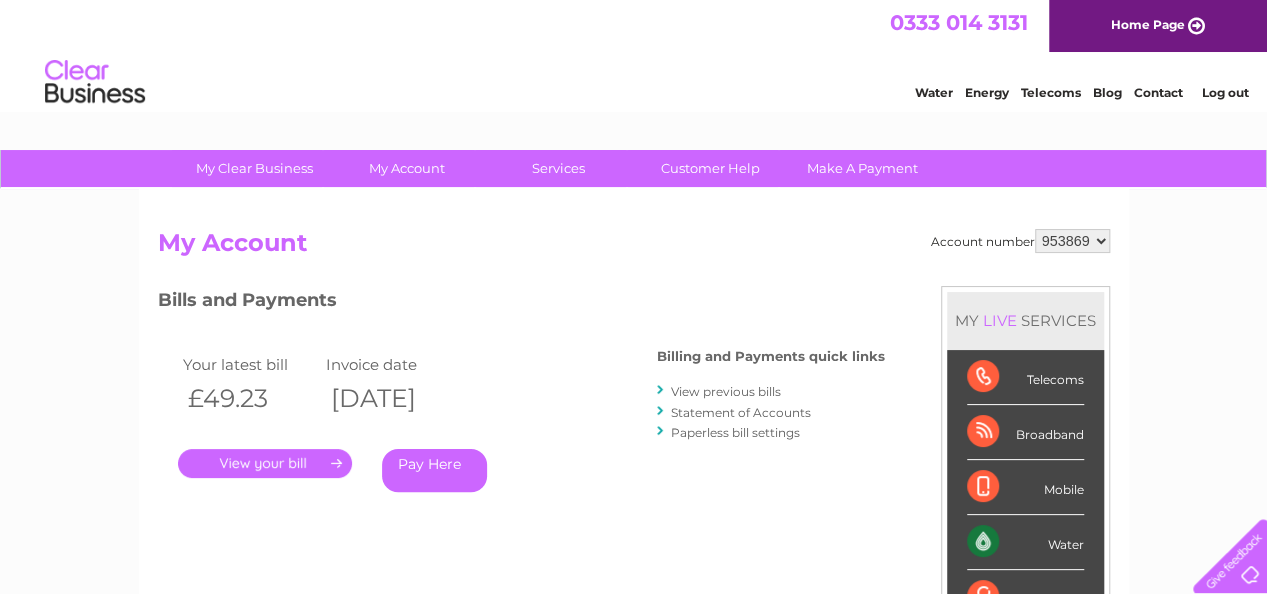 scroll, scrollTop: 0, scrollLeft: 0, axis: both 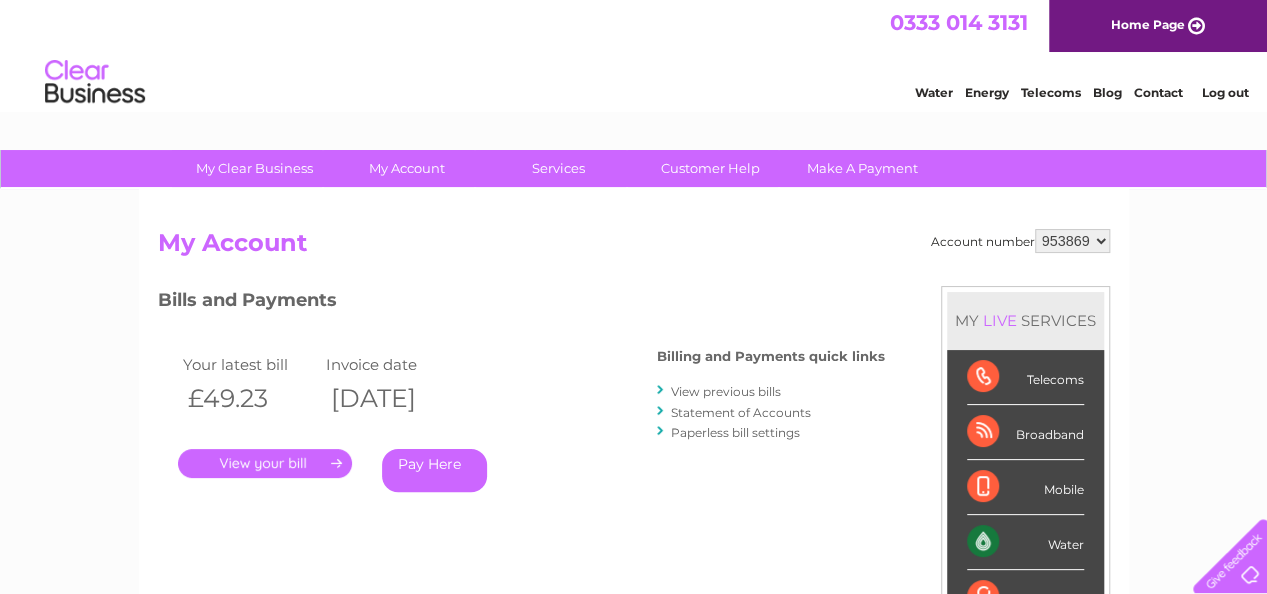click on "." at bounding box center (265, 463) 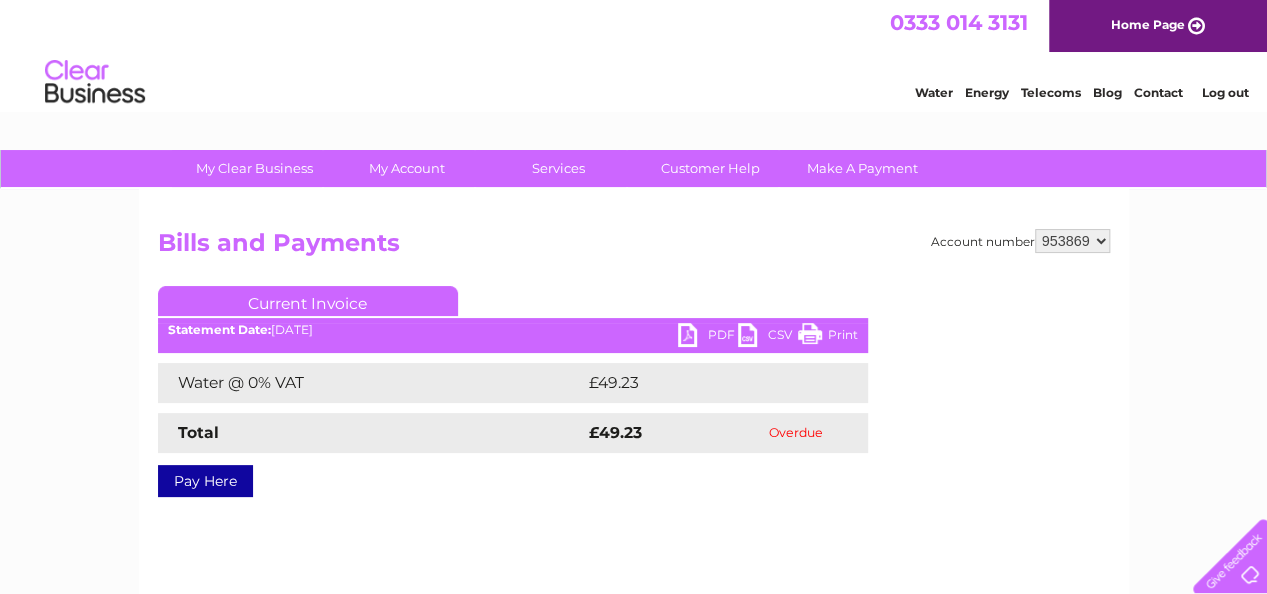 scroll, scrollTop: 0, scrollLeft: 0, axis: both 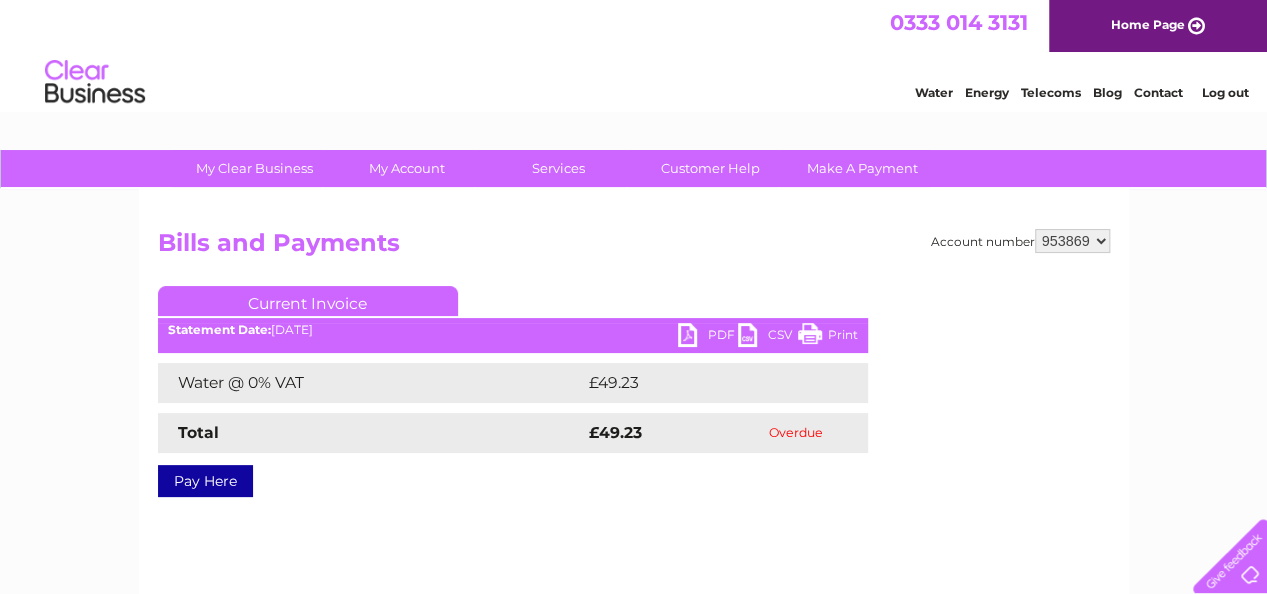 click on "PDF" at bounding box center (708, 337) 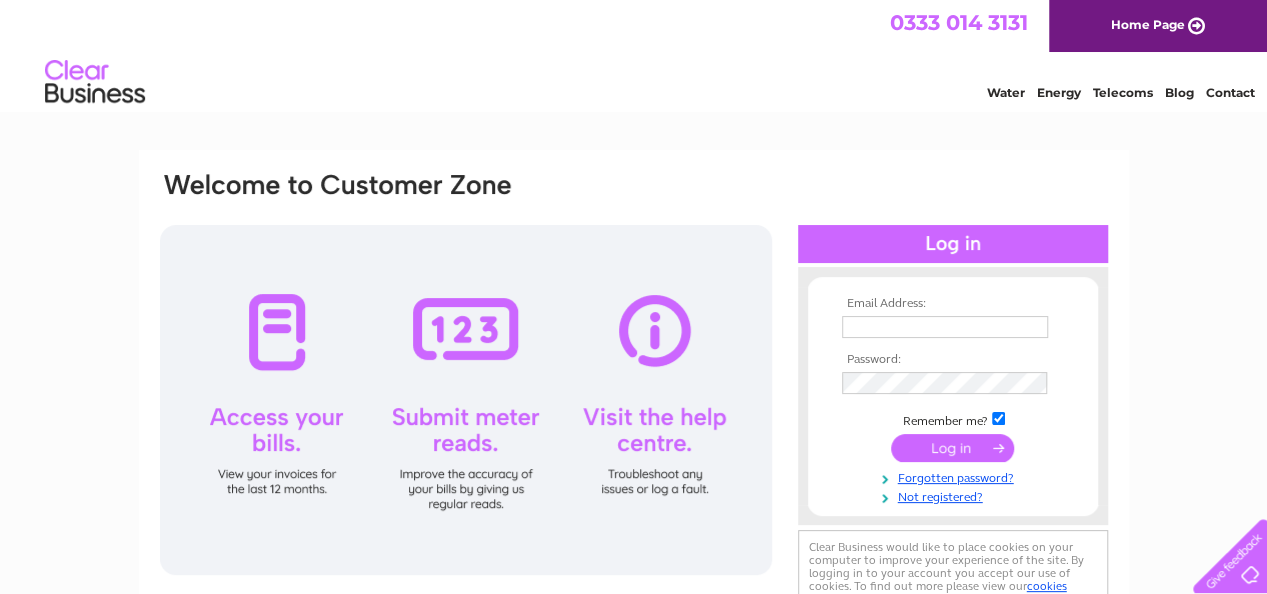 scroll, scrollTop: 0, scrollLeft: 0, axis: both 